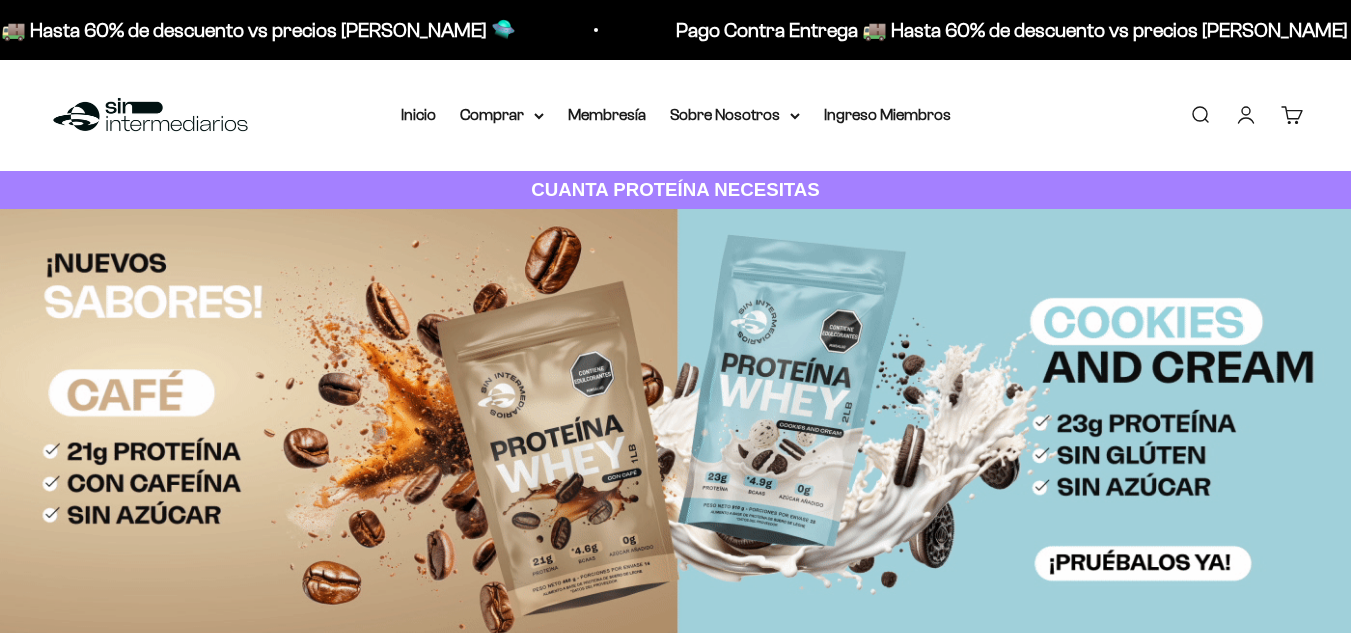 scroll, scrollTop: 0, scrollLeft: 0, axis: both 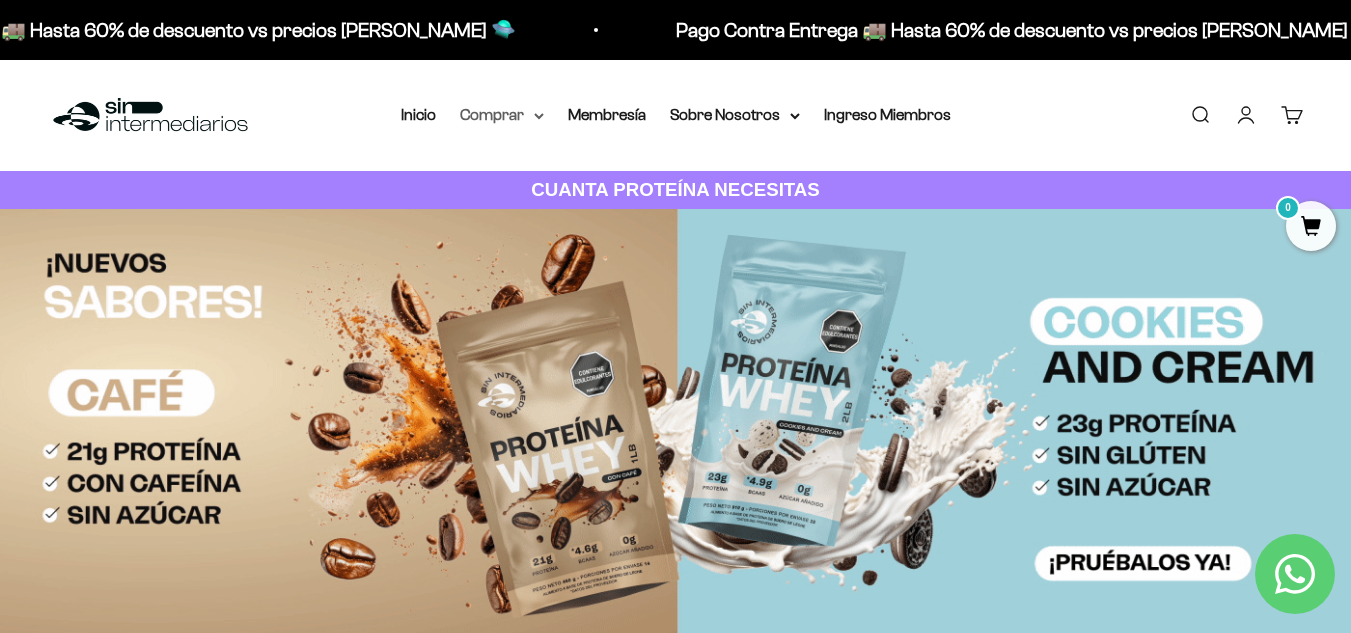 click on "Comprar" at bounding box center [502, 115] 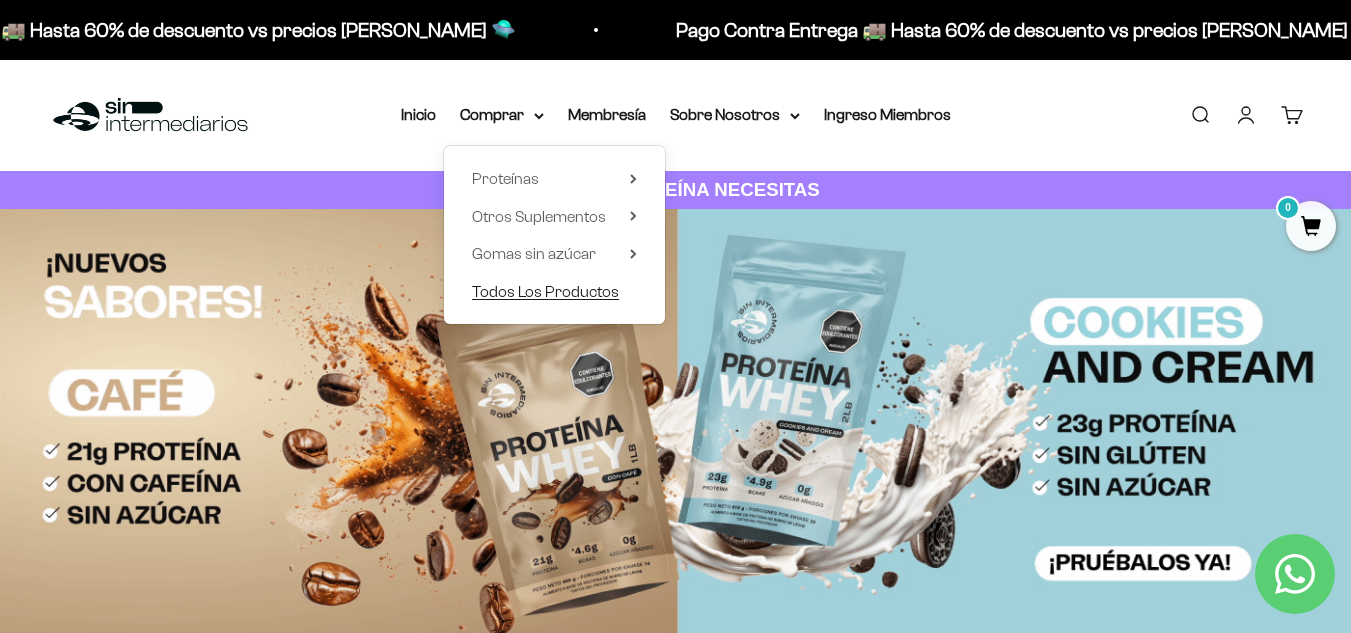 click on "Todos Los Productos" at bounding box center [545, 291] 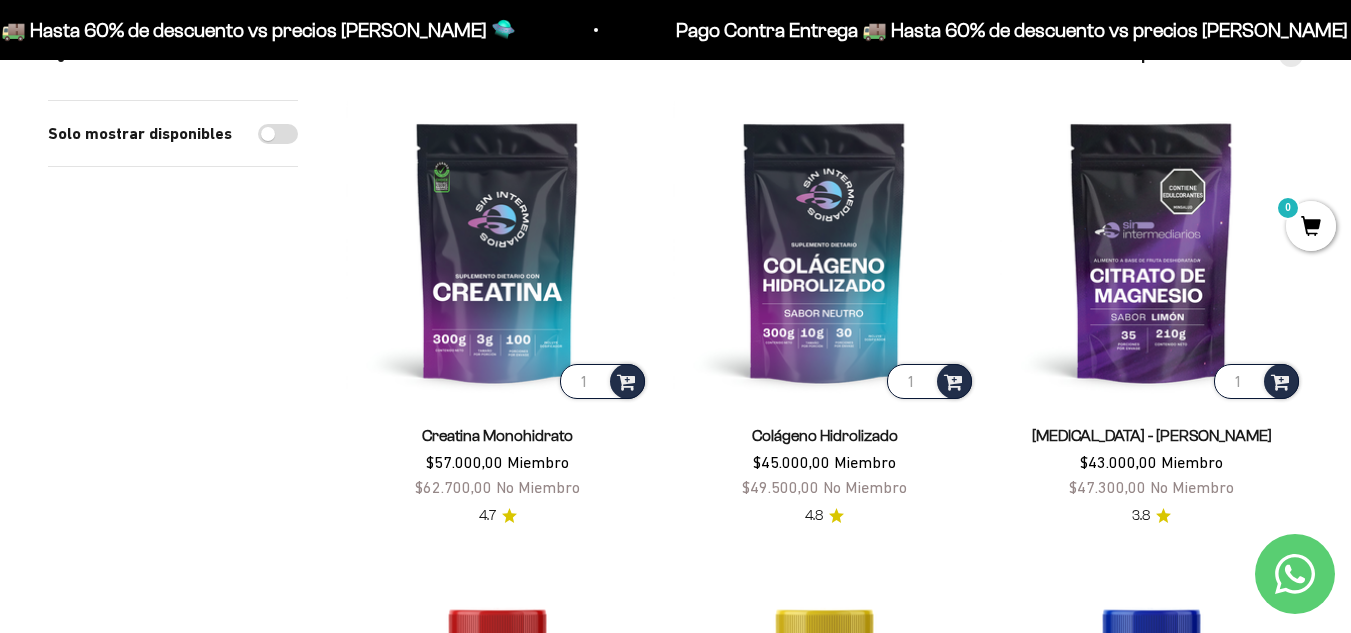 scroll, scrollTop: 216, scrollLeft: 0, axis: vertical 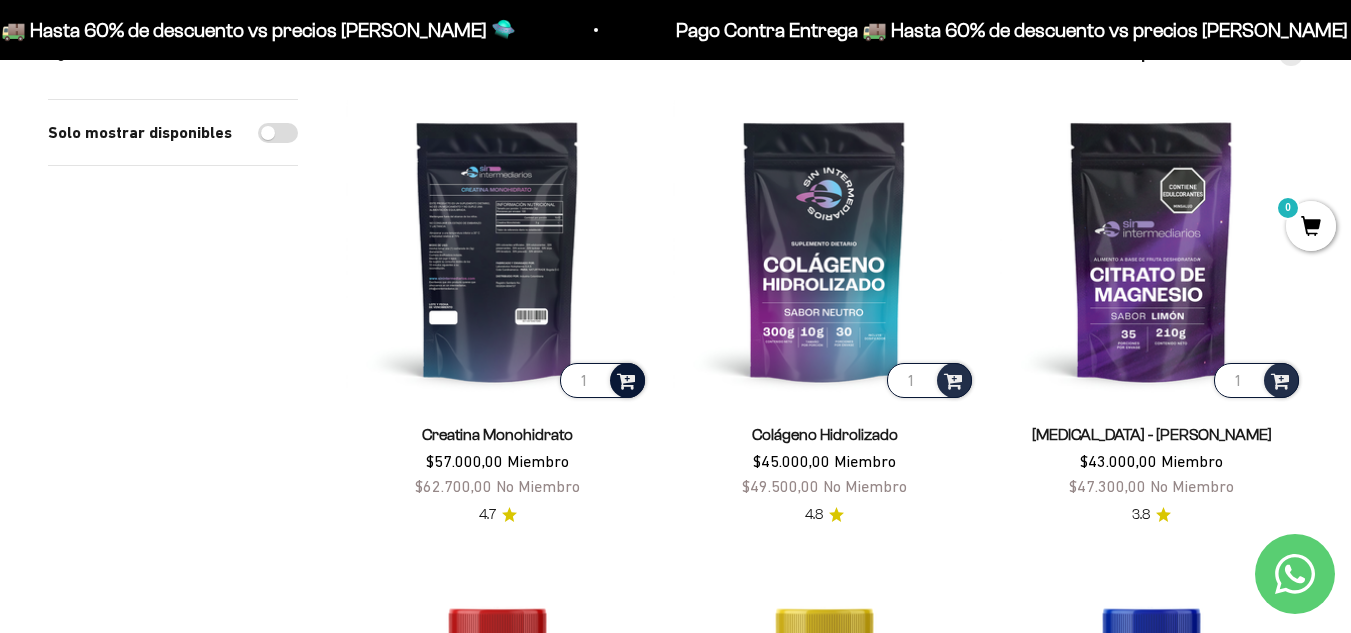 click at bounding box center (626, 379) 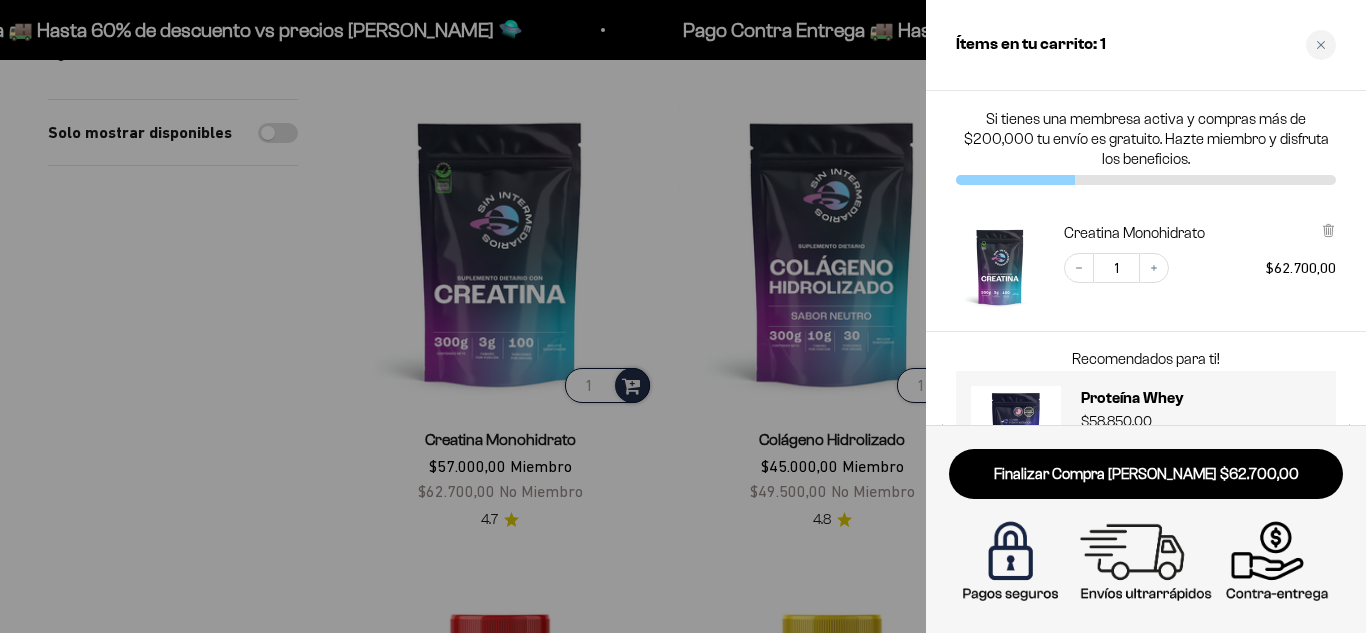 click at bounding box center (683, 316) 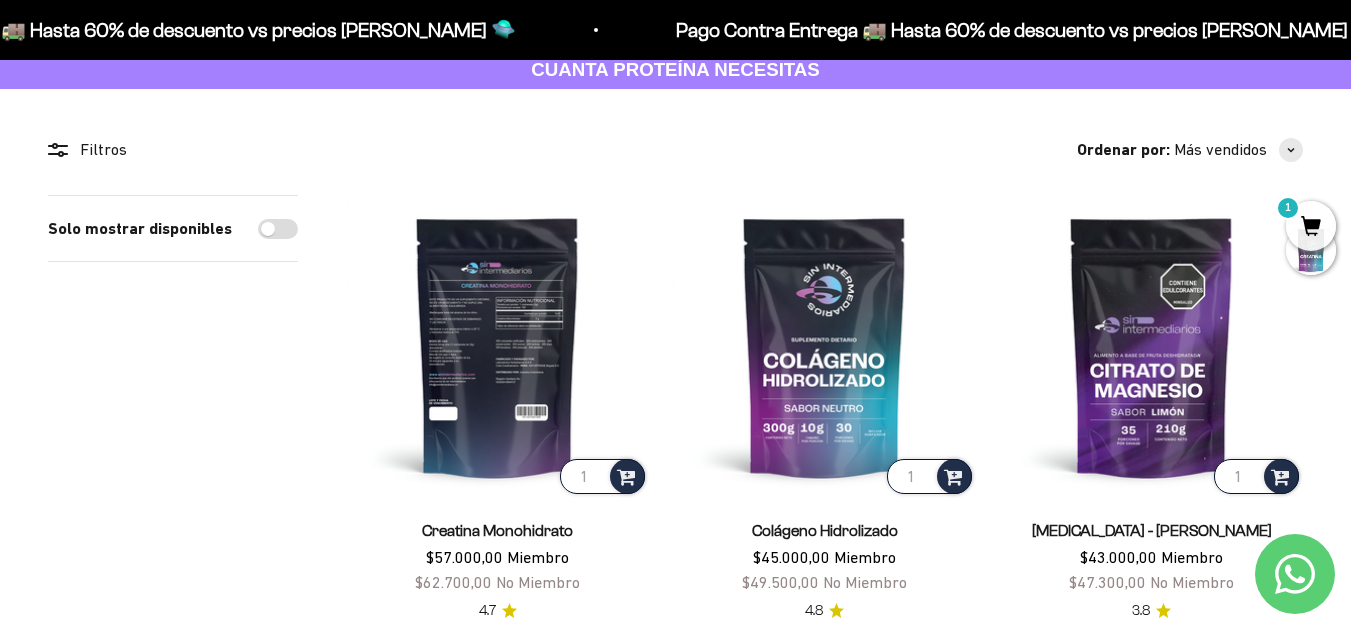 scroll, scrollTop: 0, scrollLeft: 0, axis: both 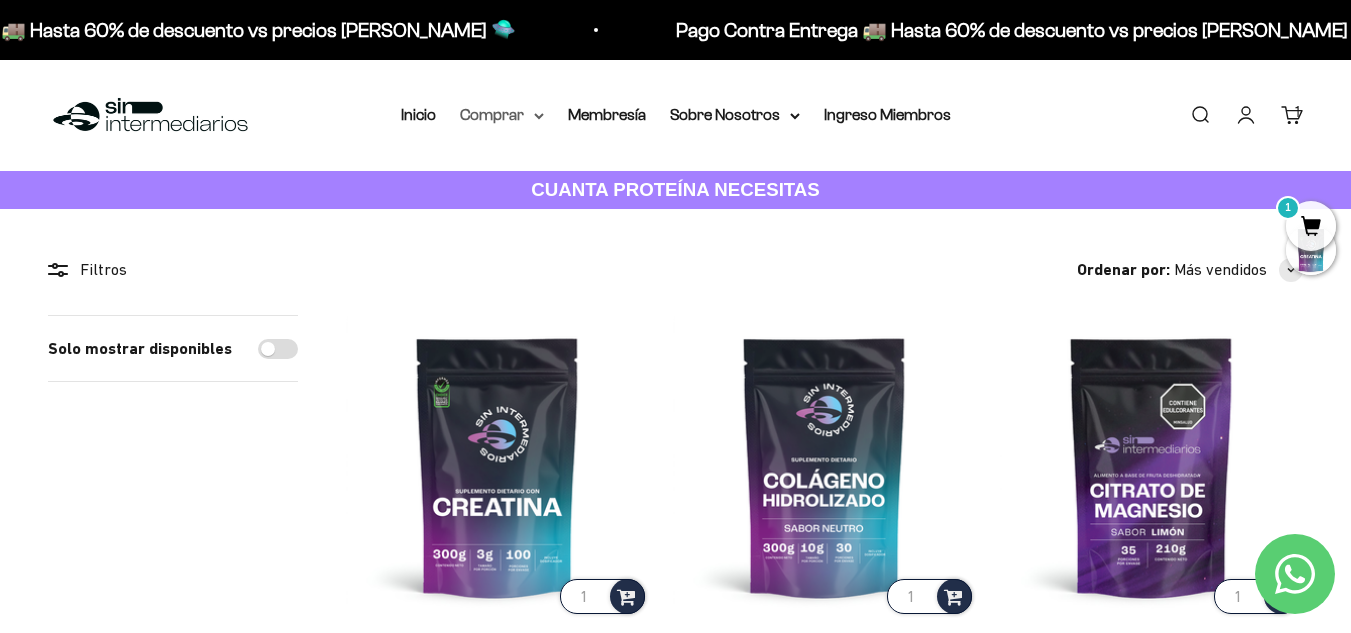 click on "Comprar" at bounding box center [502, 115] 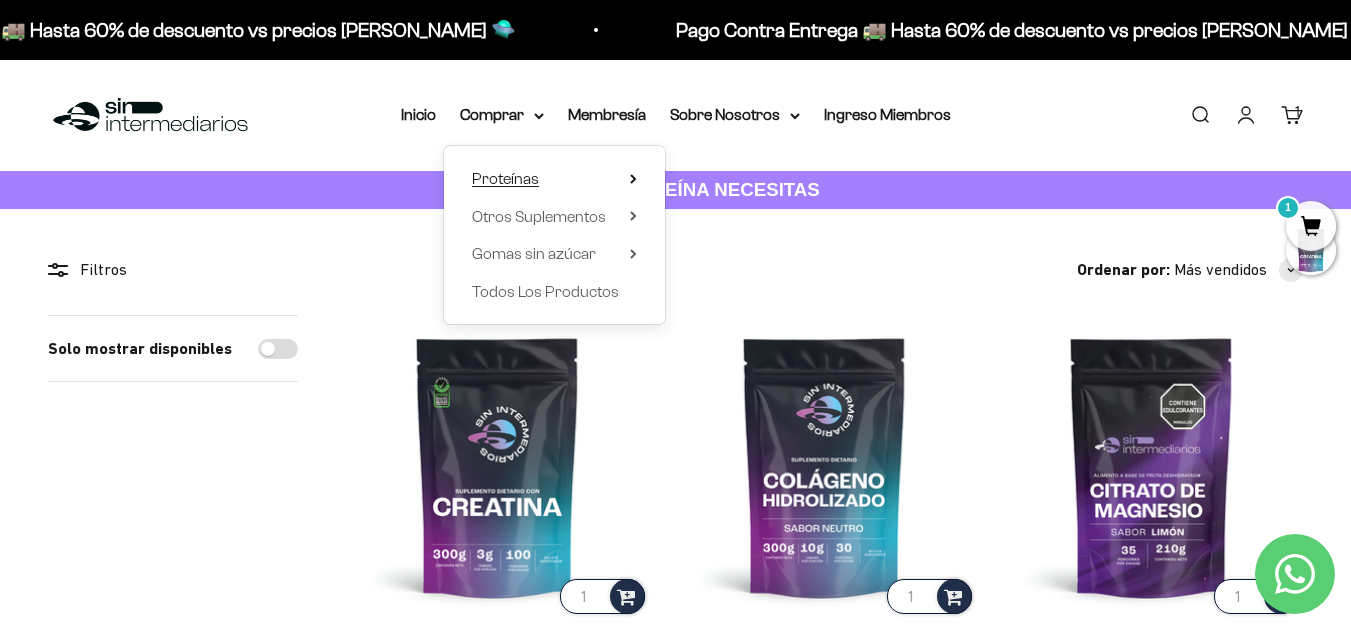 click on "Proteínas" at bounding box center (505, 178) 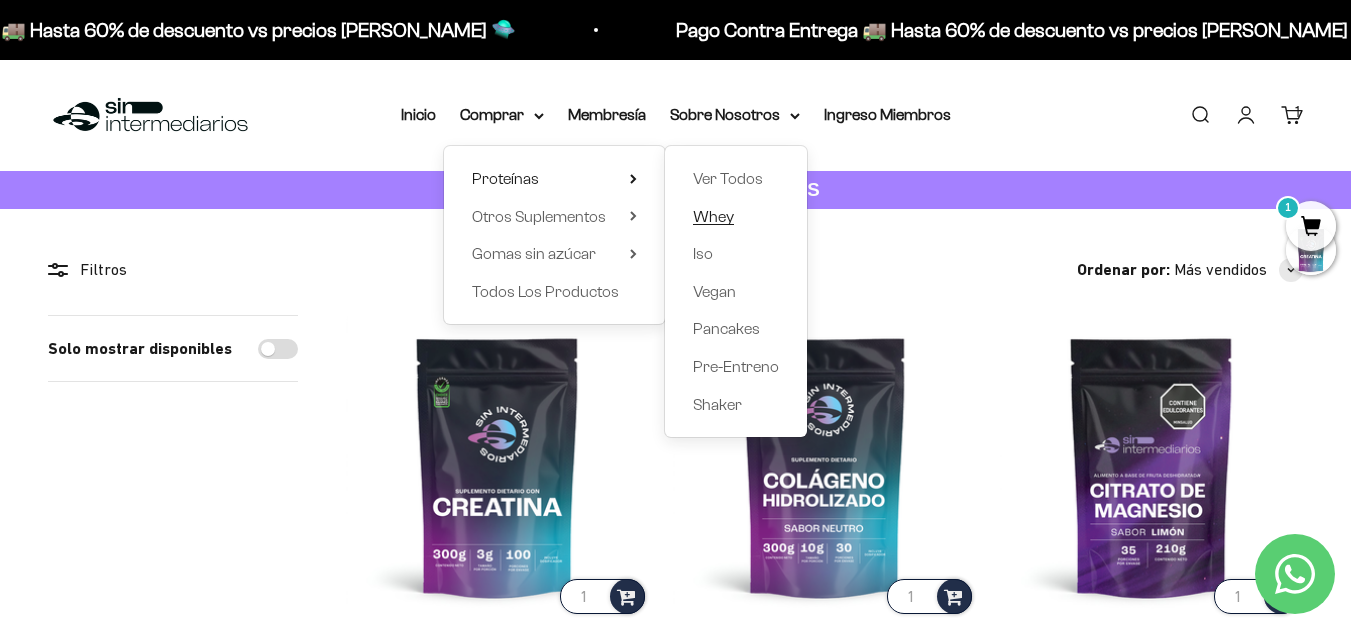 click on "Whey" at bounding box center (713, 216) 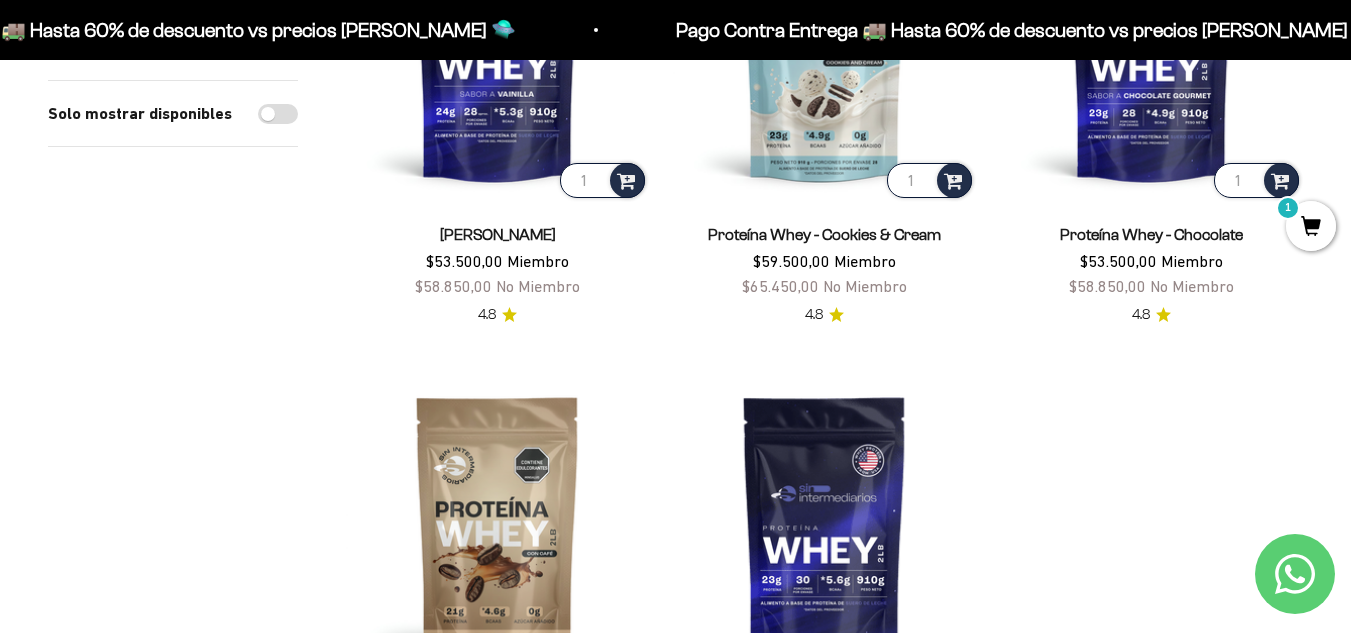 scroll, scrollTop: 383, scrollLeft: 0, axis: vertical 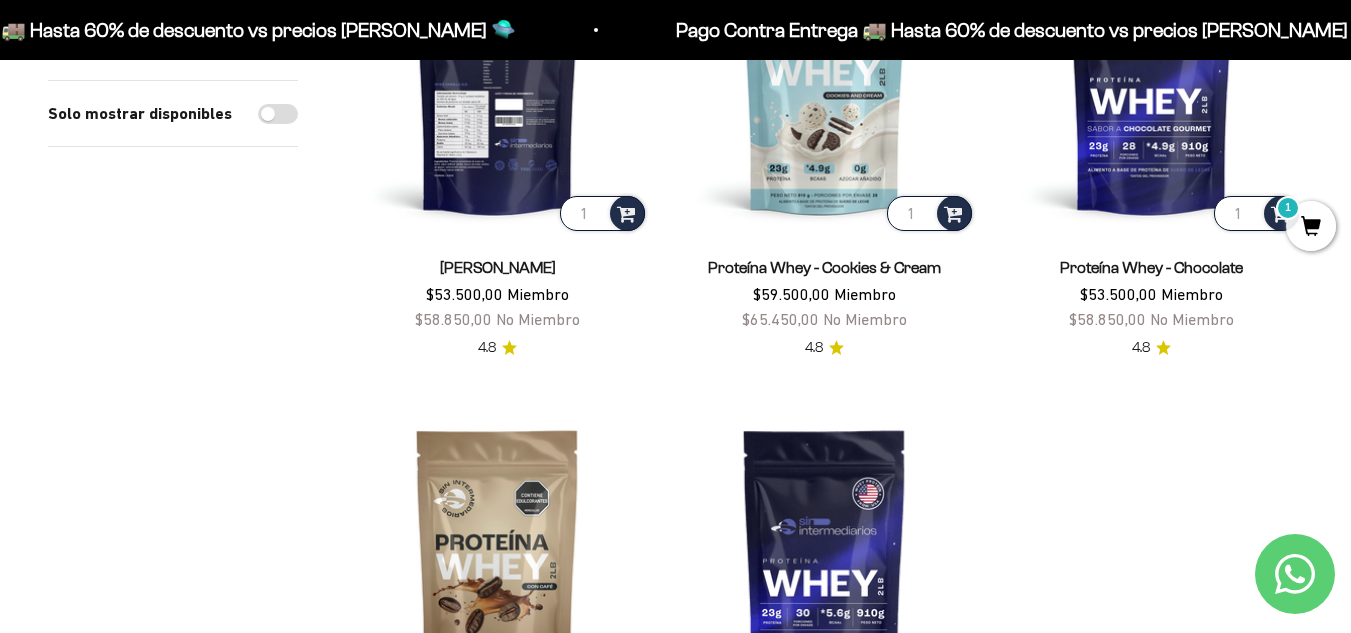click at bounding box center (497, 83) 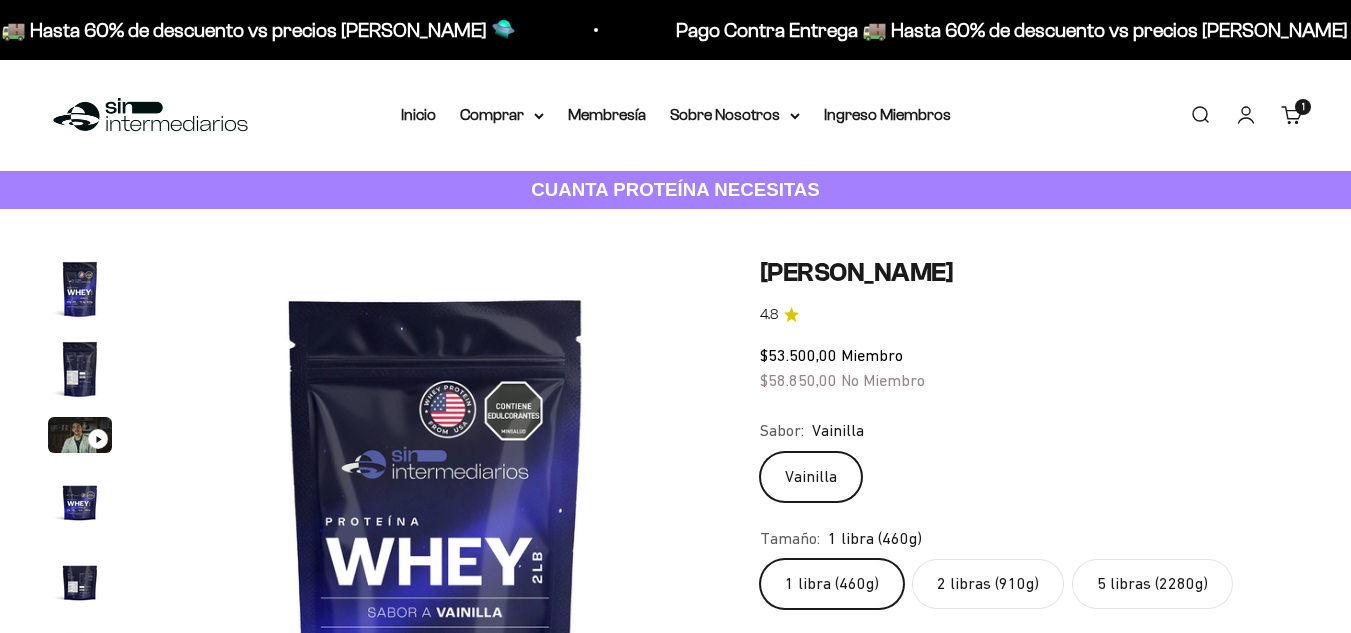 scroll, scrollTop: 0, scrollLeft: 0, axis: both 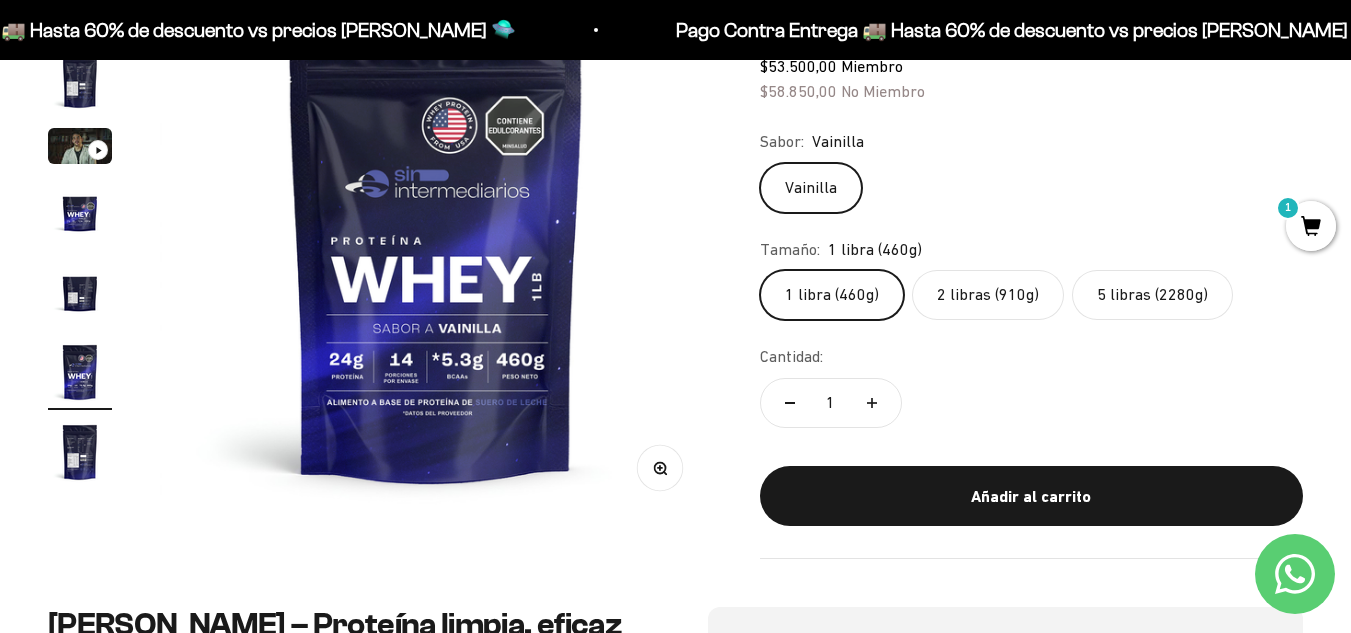click on "2 libras (910g)" 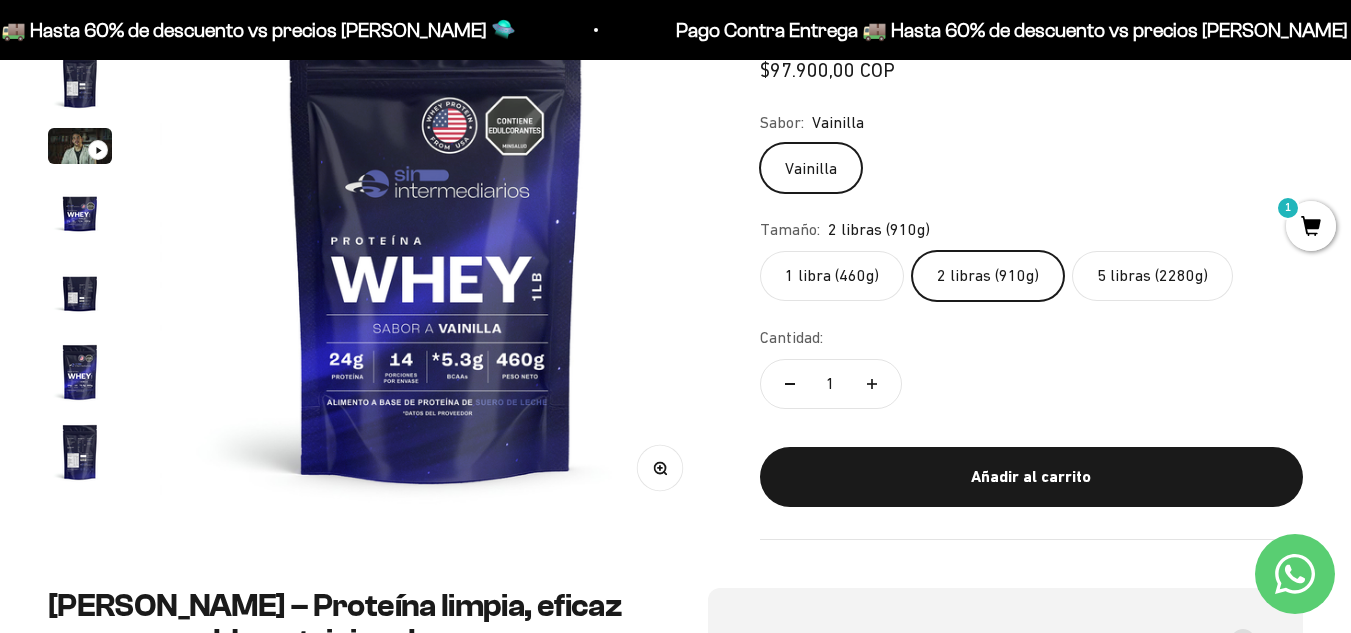 scroll, scrollTop: 0, scrollLeft: 0, axis: both 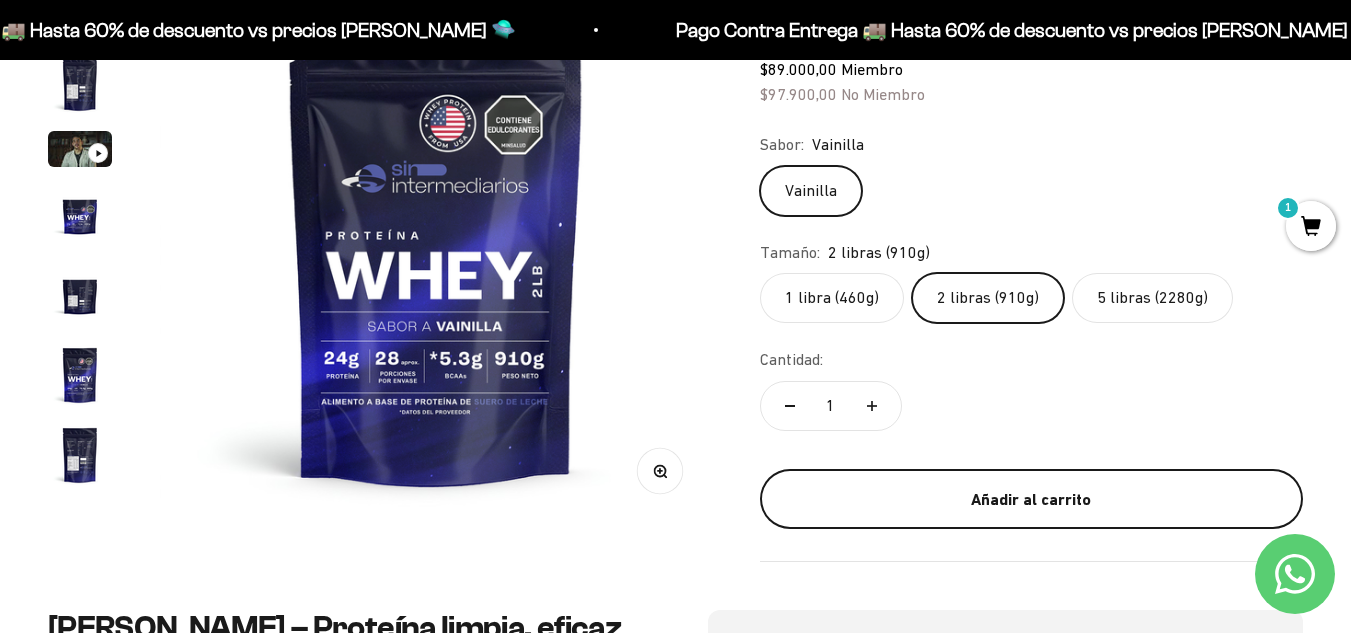 click on "Añadir al carrito" at bounding box center [1031, 500] 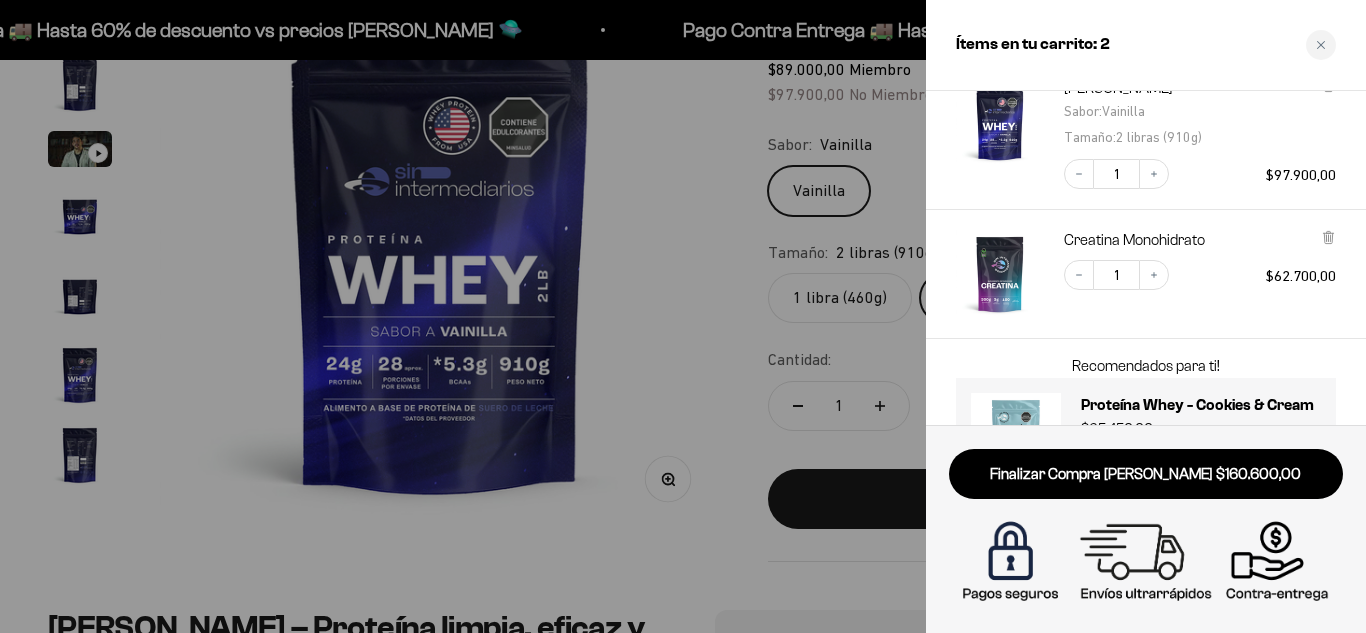 scroll, scrollTop: 233, scrollLeft: 0, axis: vertical 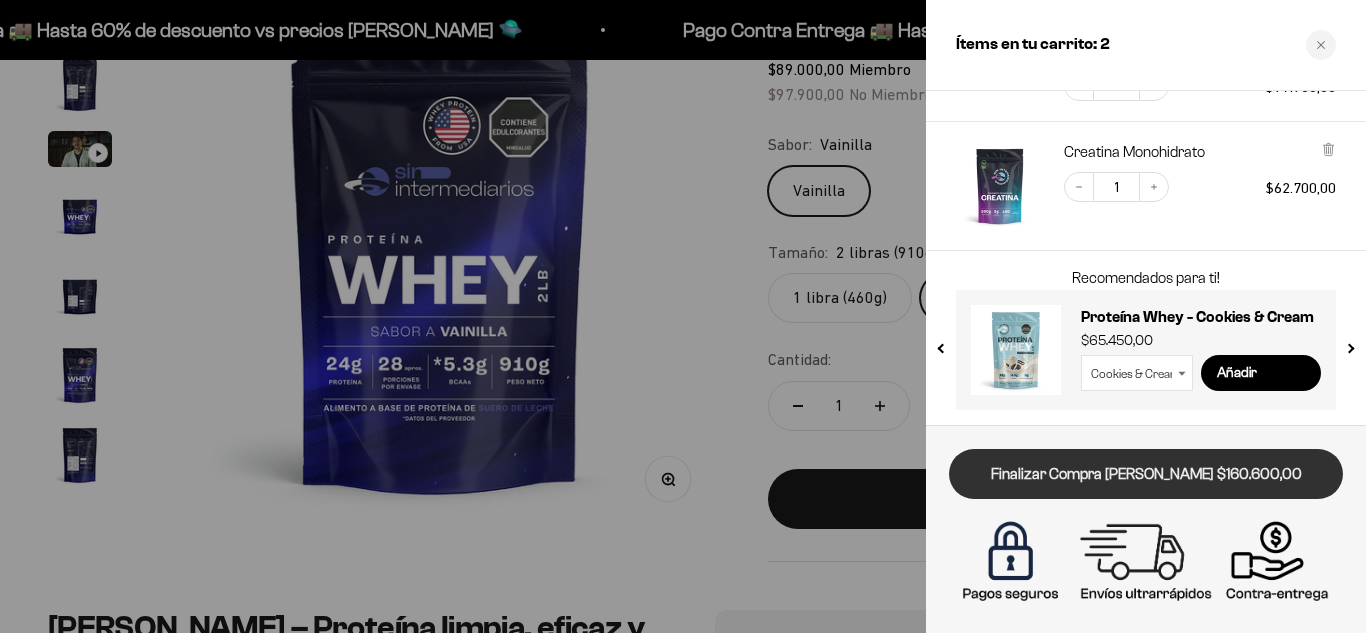 click on "Finalizar Compra Segura $160.600,00" at bounding box center (1146, 474) 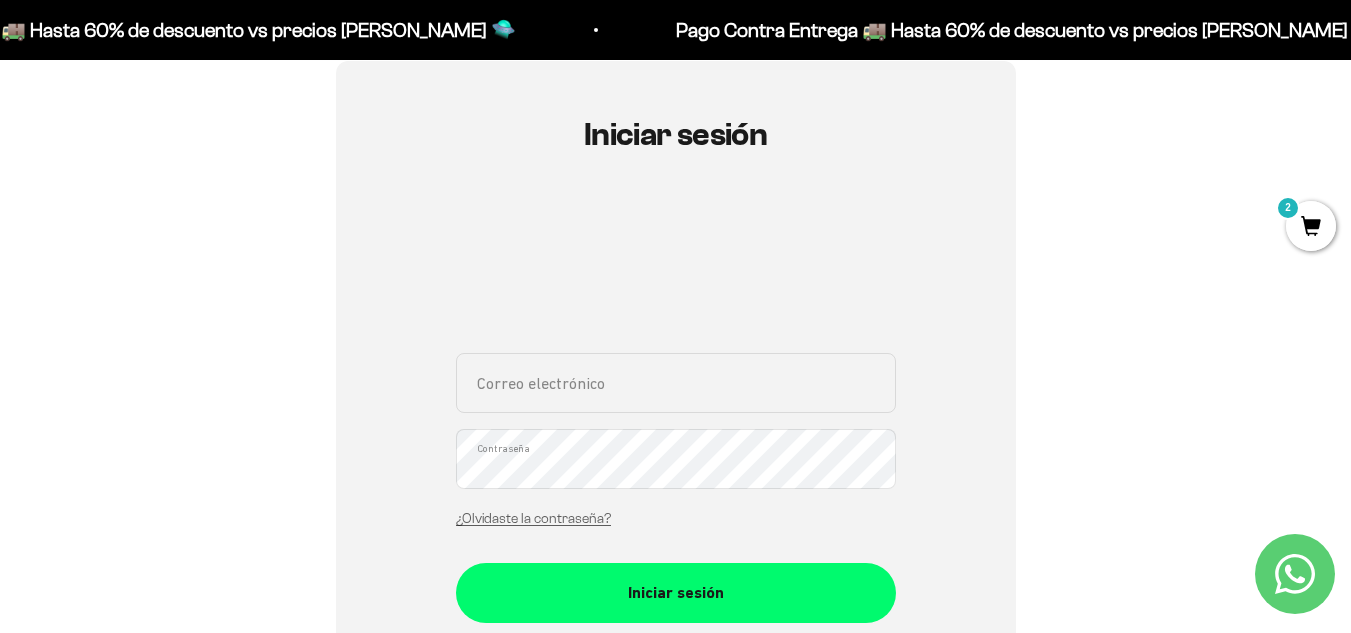 scroll, scrollTop: 187, scrollLeft: 0, axis: vertical 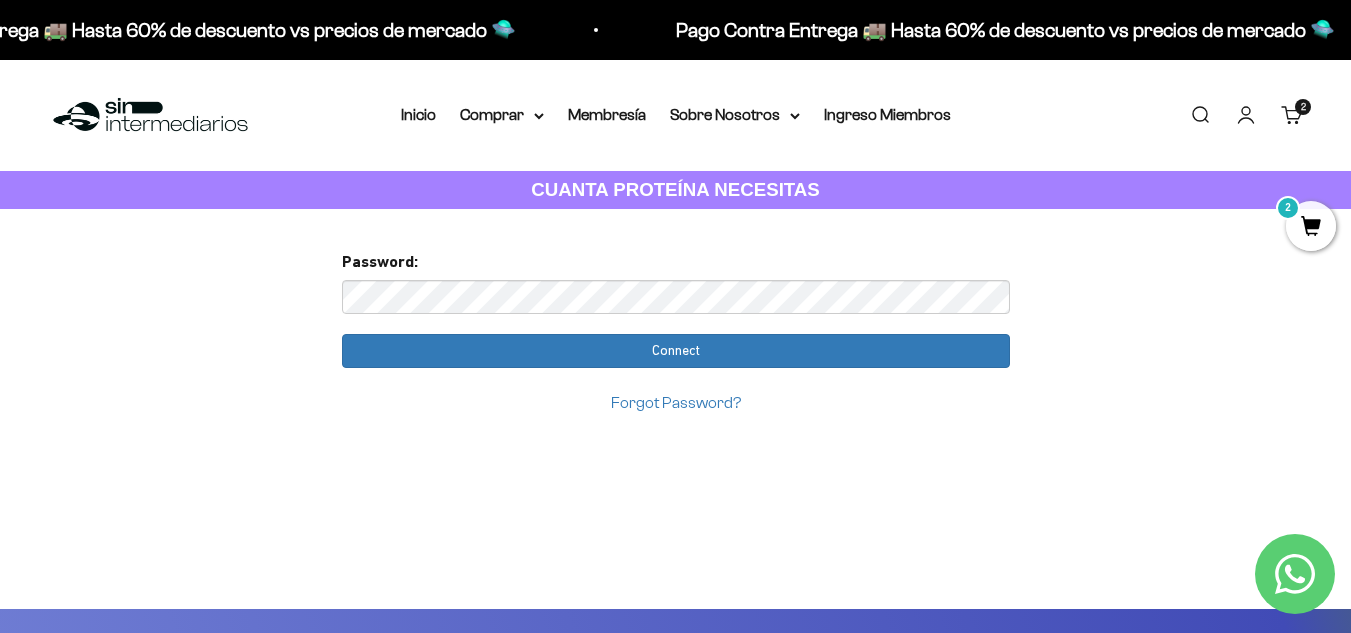 click on "Connect" at bounding box center (676, 351) 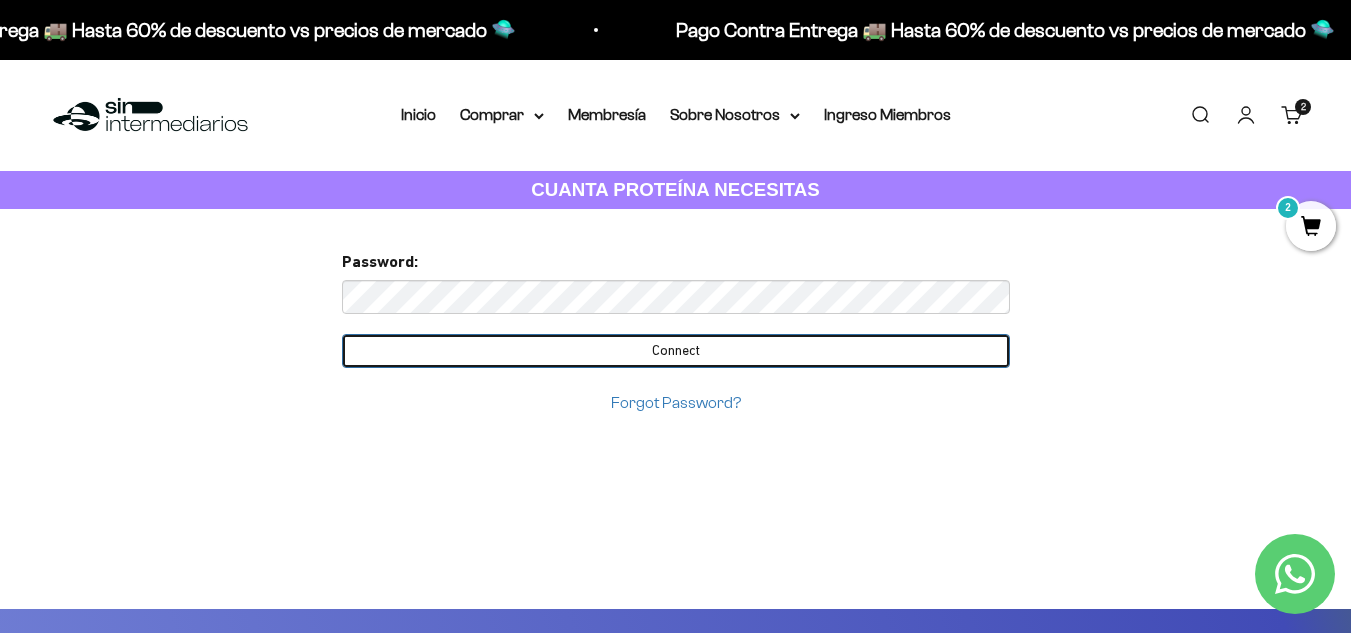 click on "Connect" at bounding box center [676, 351] 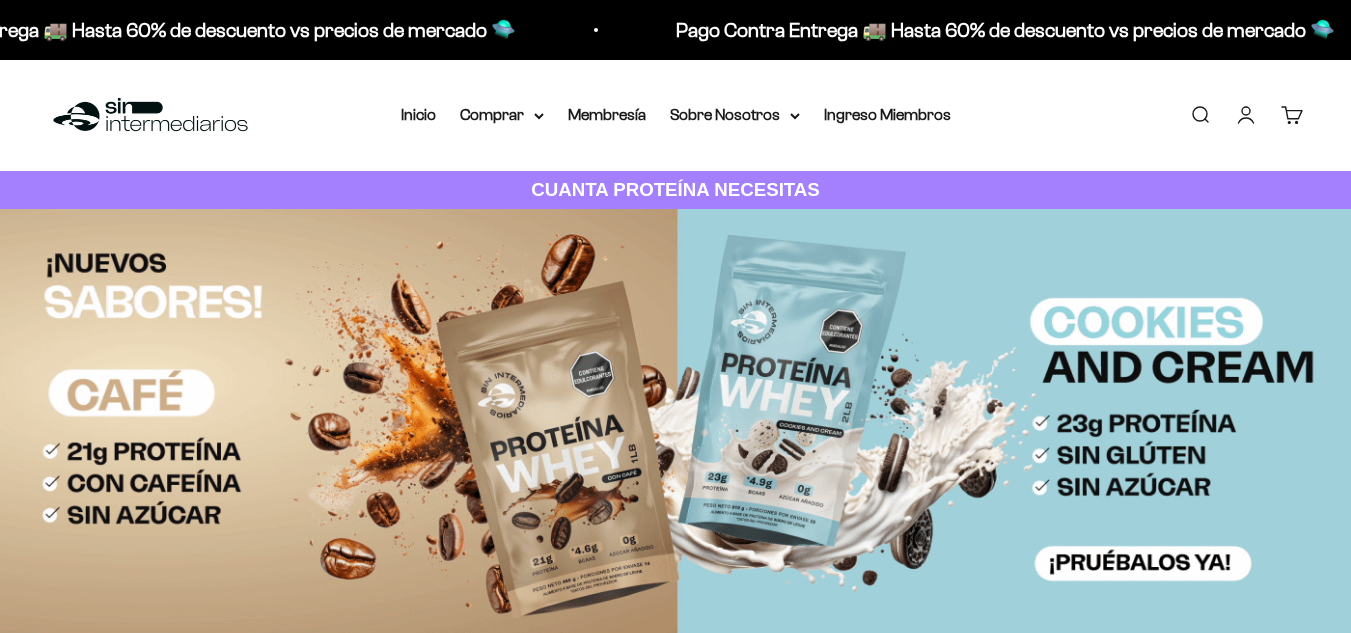 scroll, scrollTop: 0, scrollLeft: 0, axis: both 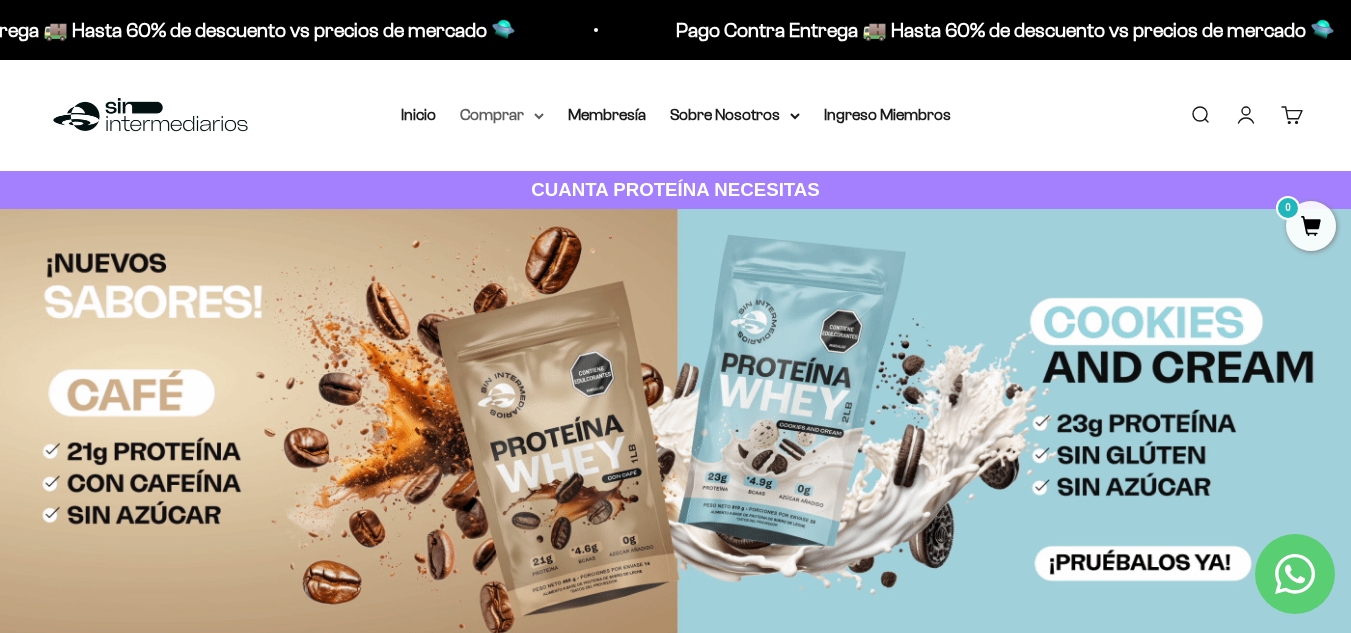 click on "Comprar" at bounding box center [502, 115] 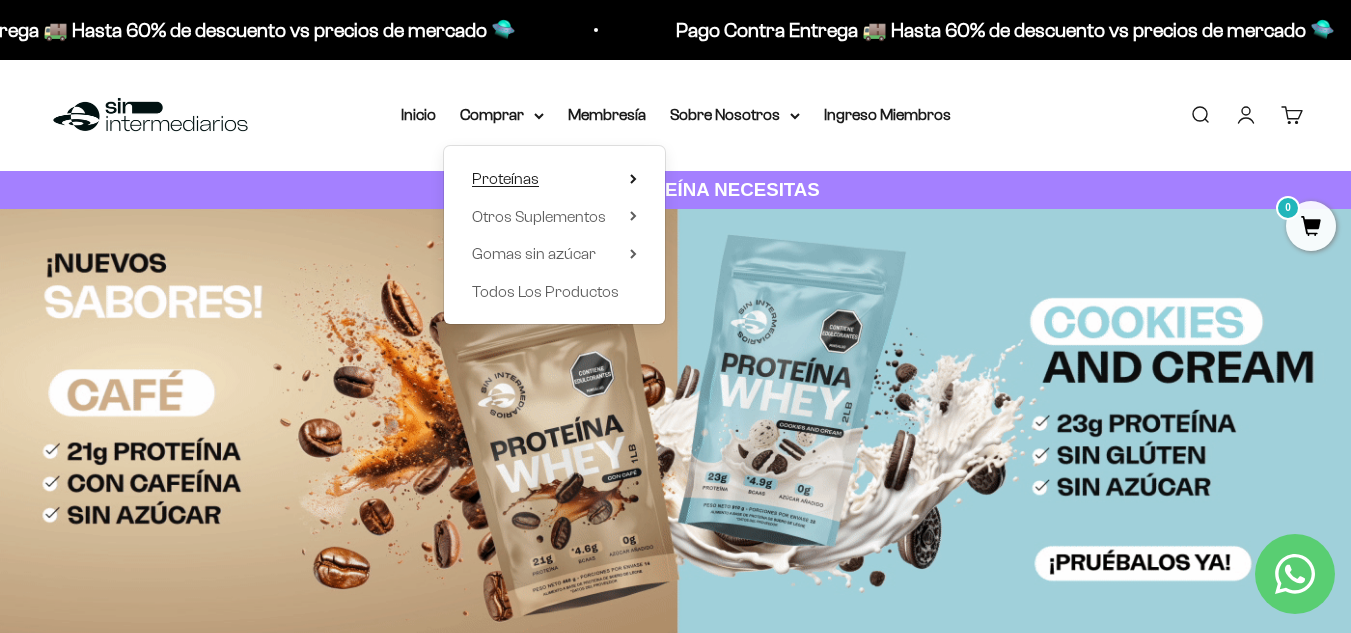 click on "Proteínas" at bounding box center (505, 178) 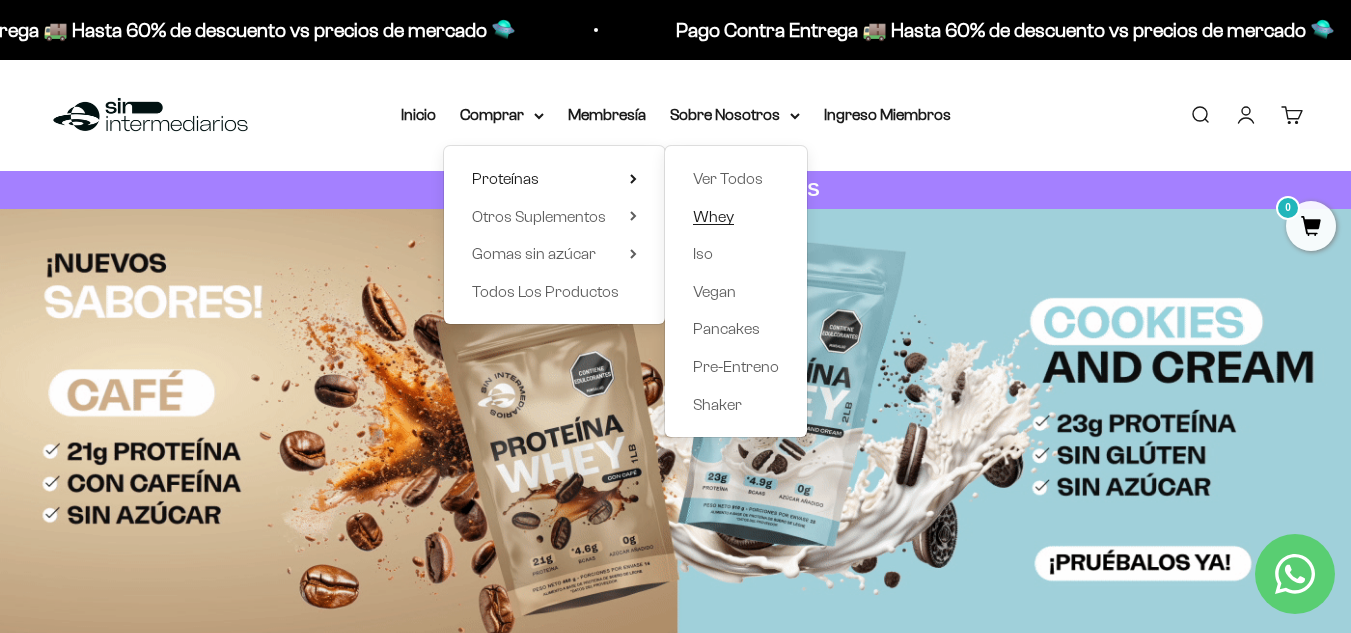 click on "Whey" at bounding box center (713, 216) 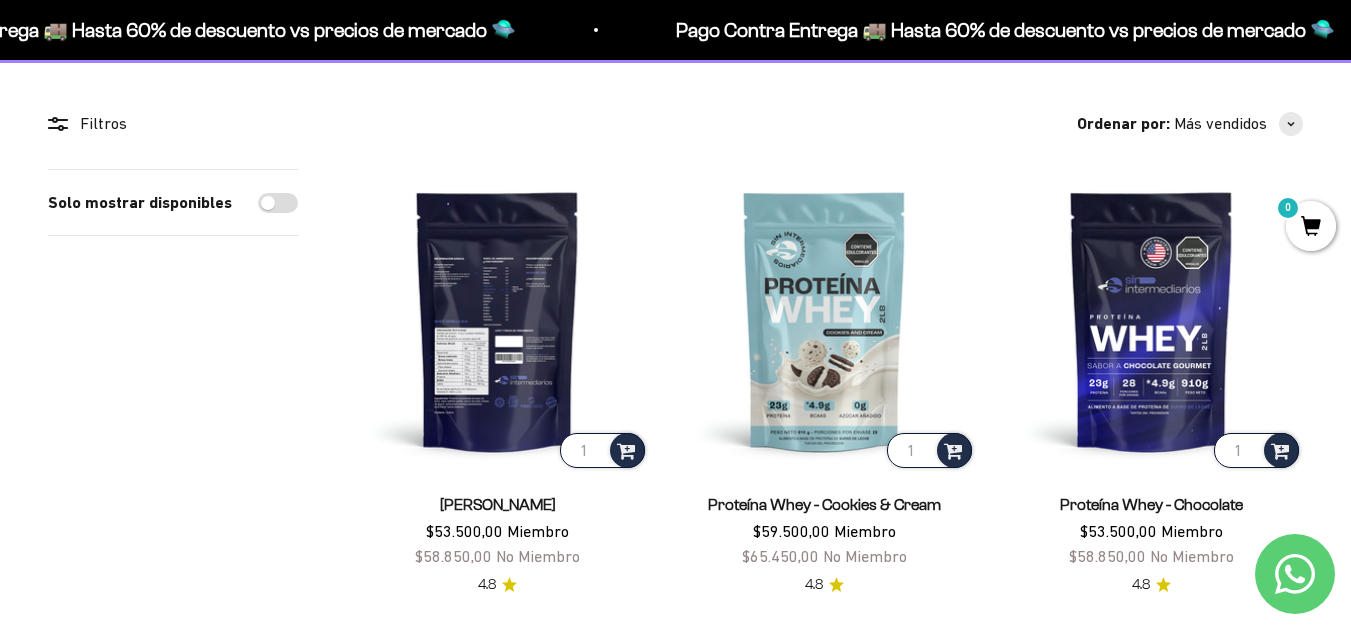 scroll, scrollTop: 145, scrollLeft: 0, axis: vertical 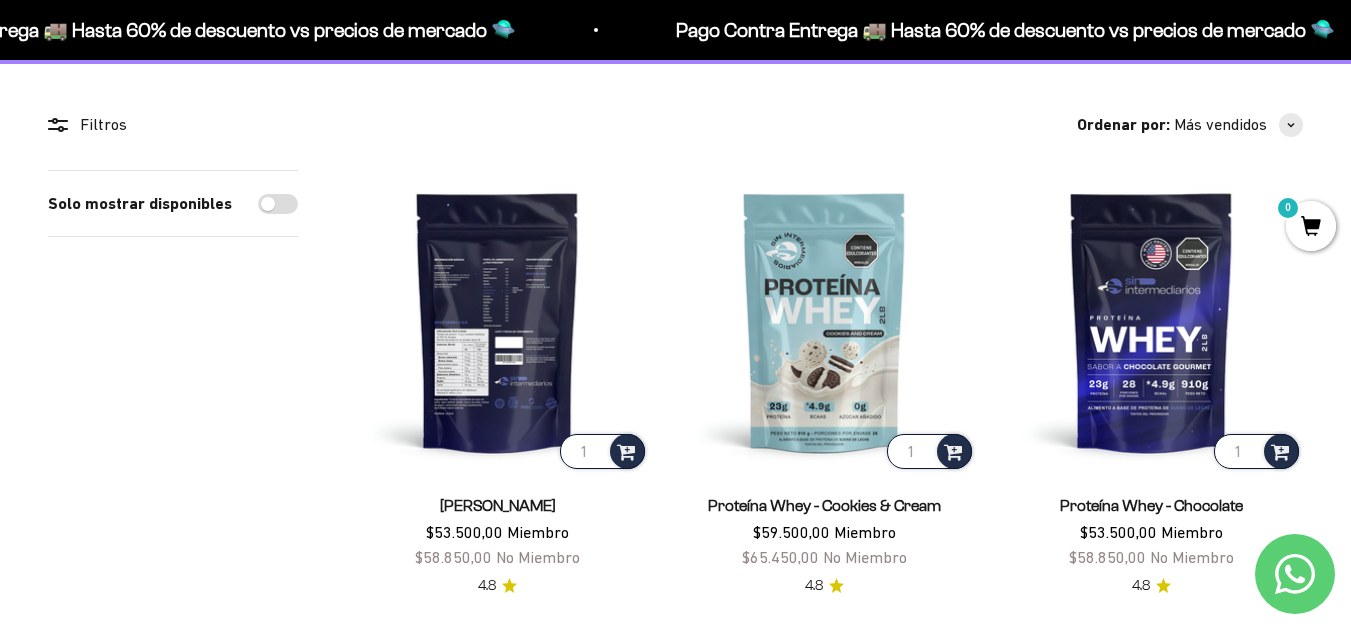 click at bounding box center (497, 321) 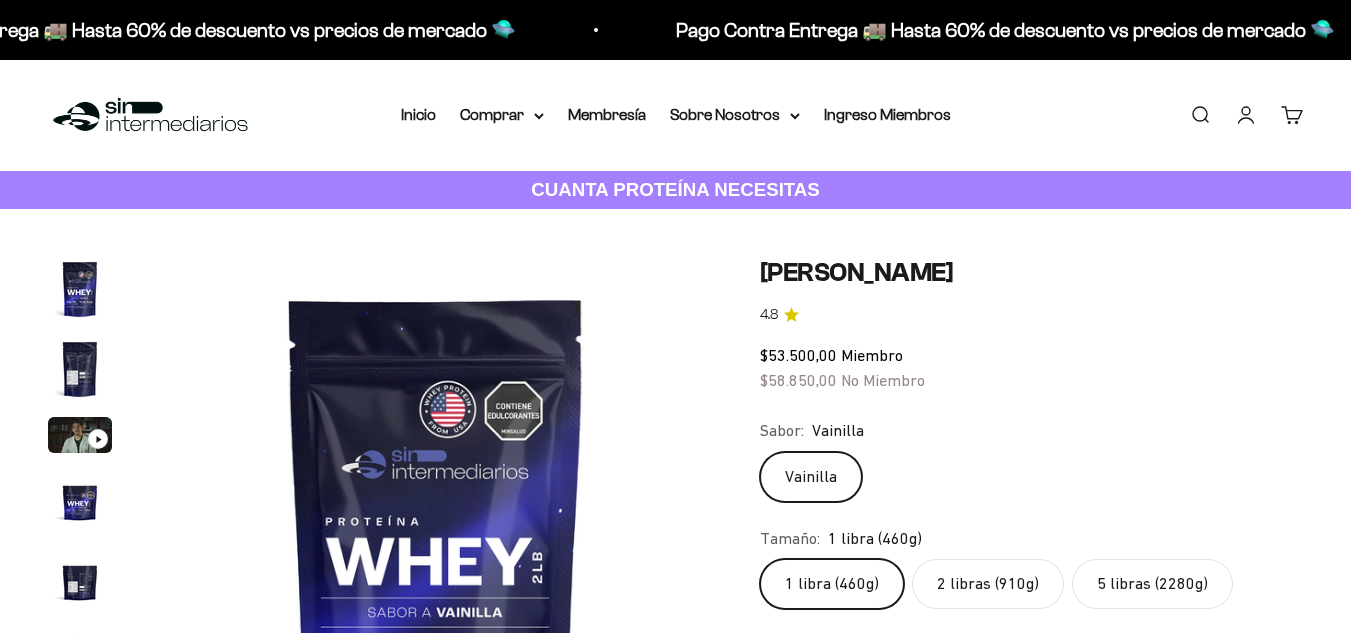 scroll, scrollTop: 0, scrollLeft: 0, axis: both 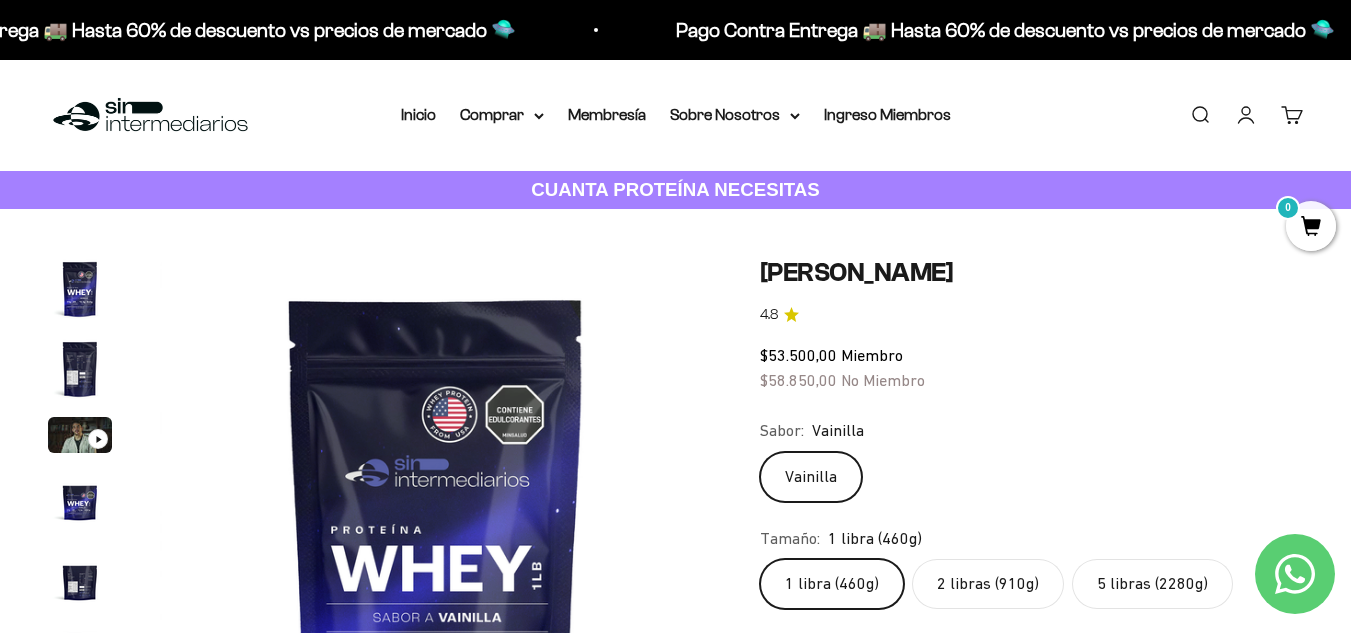 click at bounding box center [80, 369] 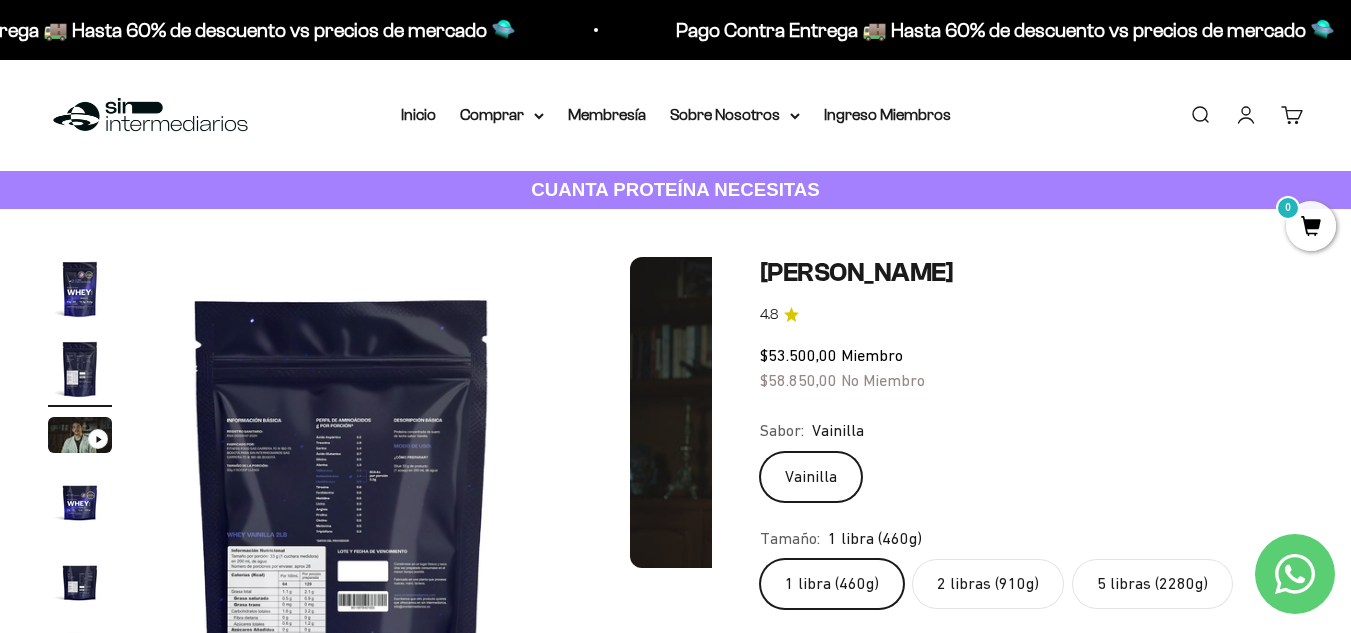 scroll, scrollTop: 0, scrollLeft: 564, axis: horizontal 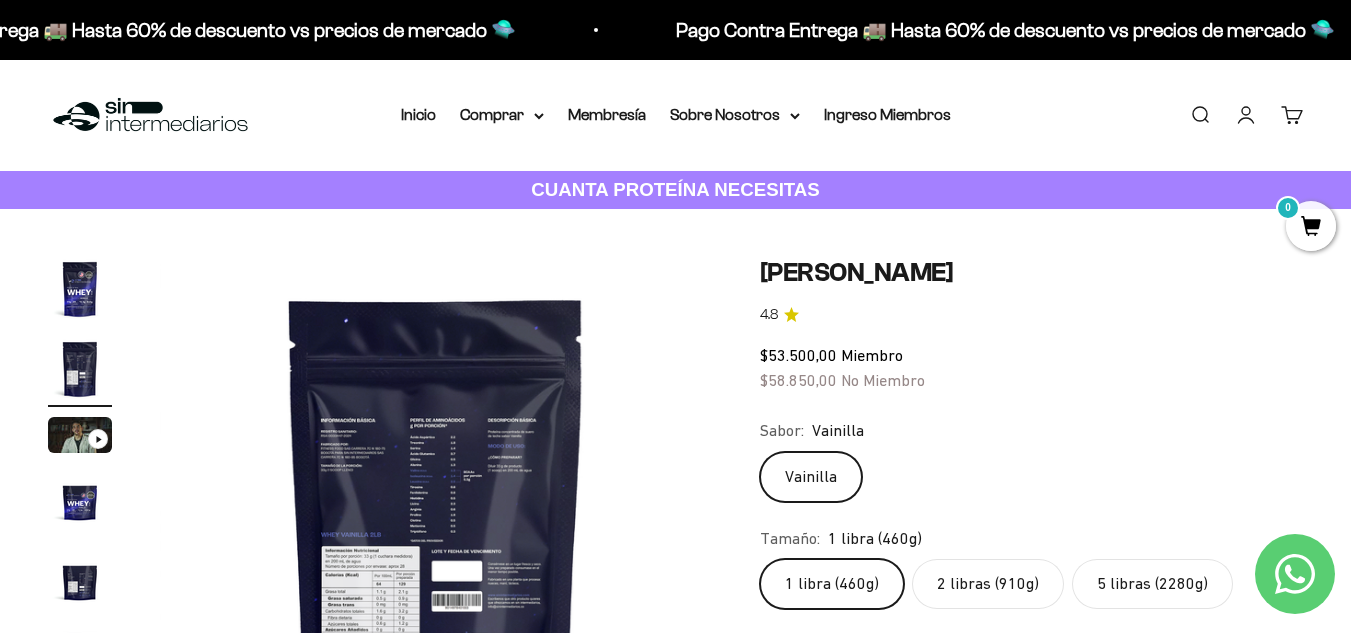 click at bounding box center [436, 533] 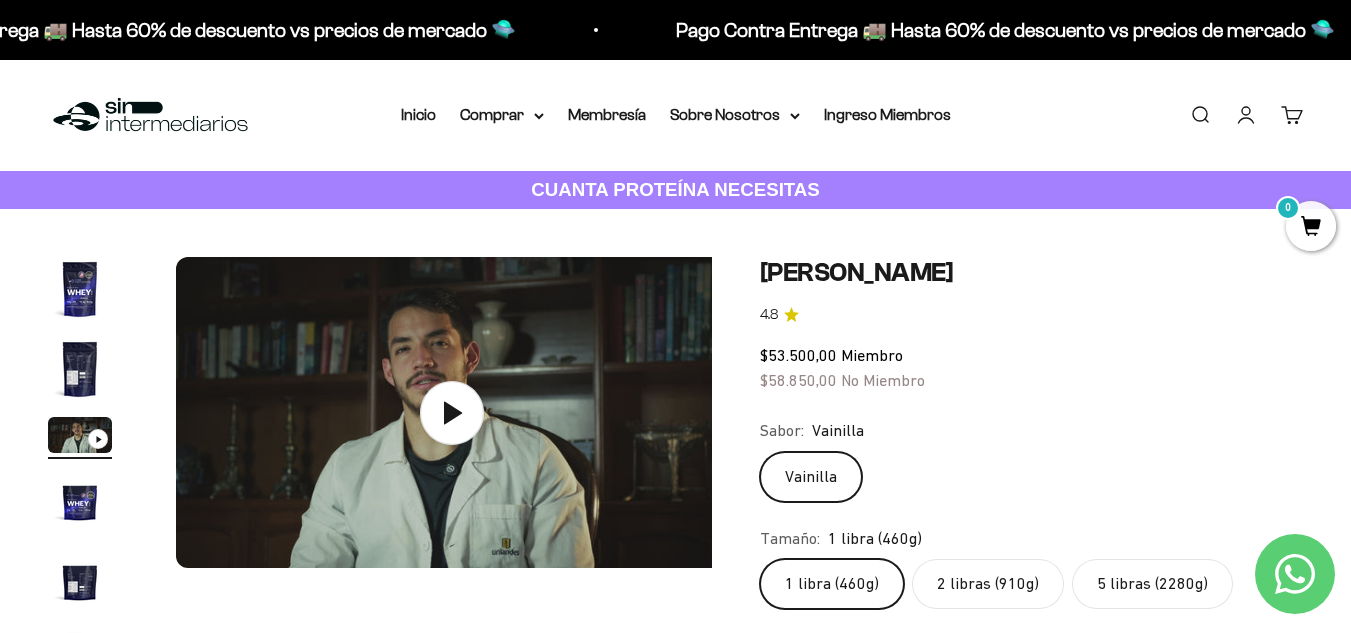 scroll, scrollTop: 0, scrollLeft: 1128, axis: horizontal 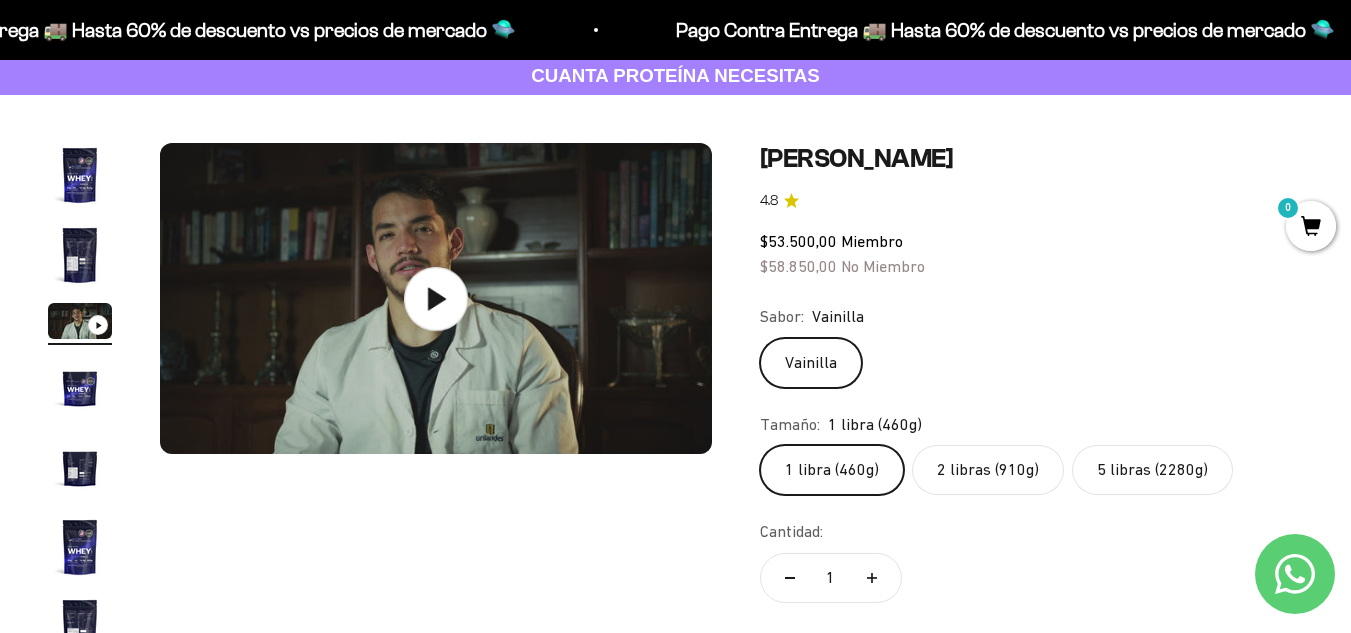 click at bounding box center [80, 467] 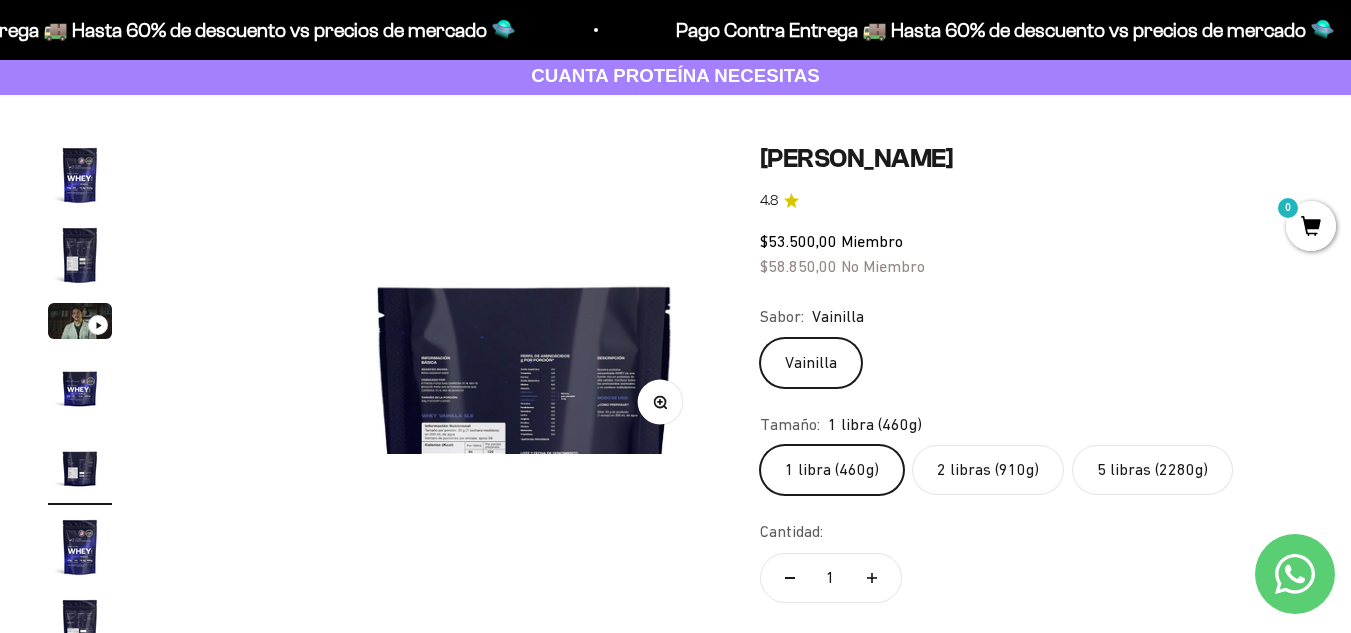 scroll, scrollTop: 0, scrollLeft: 2255, axis: horizontal 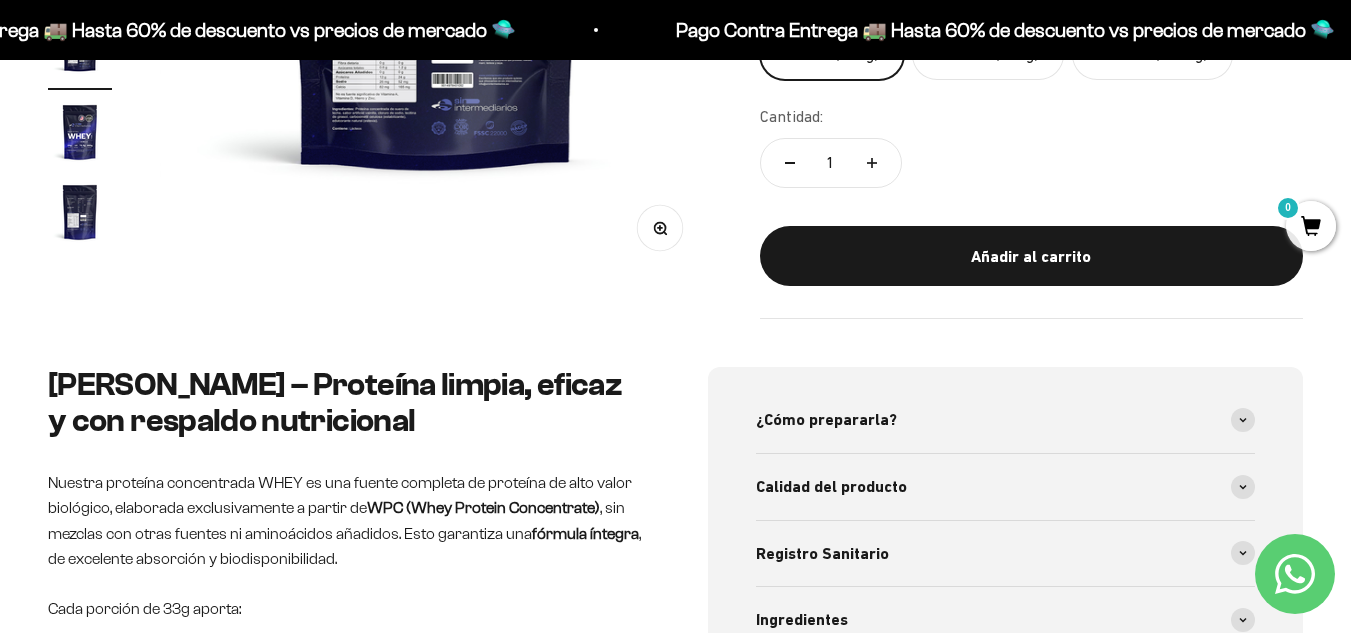click at bounding box center [80, 212] 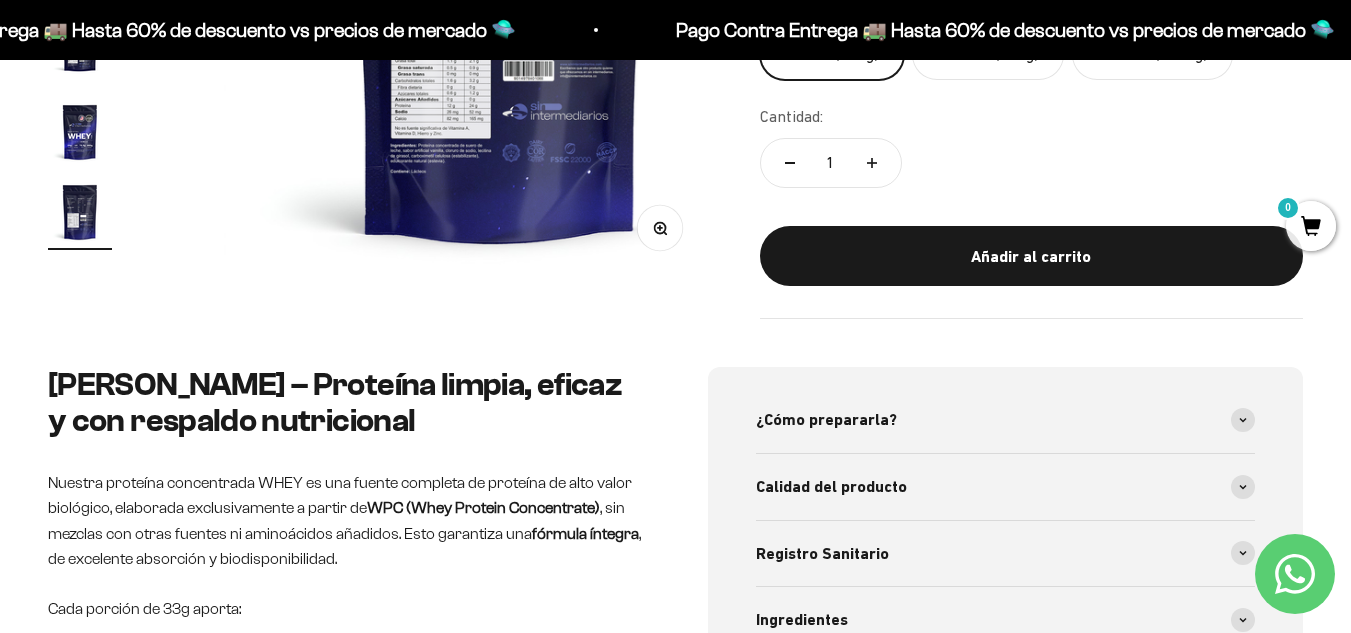 scroll, scrollTop: 0, scrollLeft: 3383, axis: horizontal 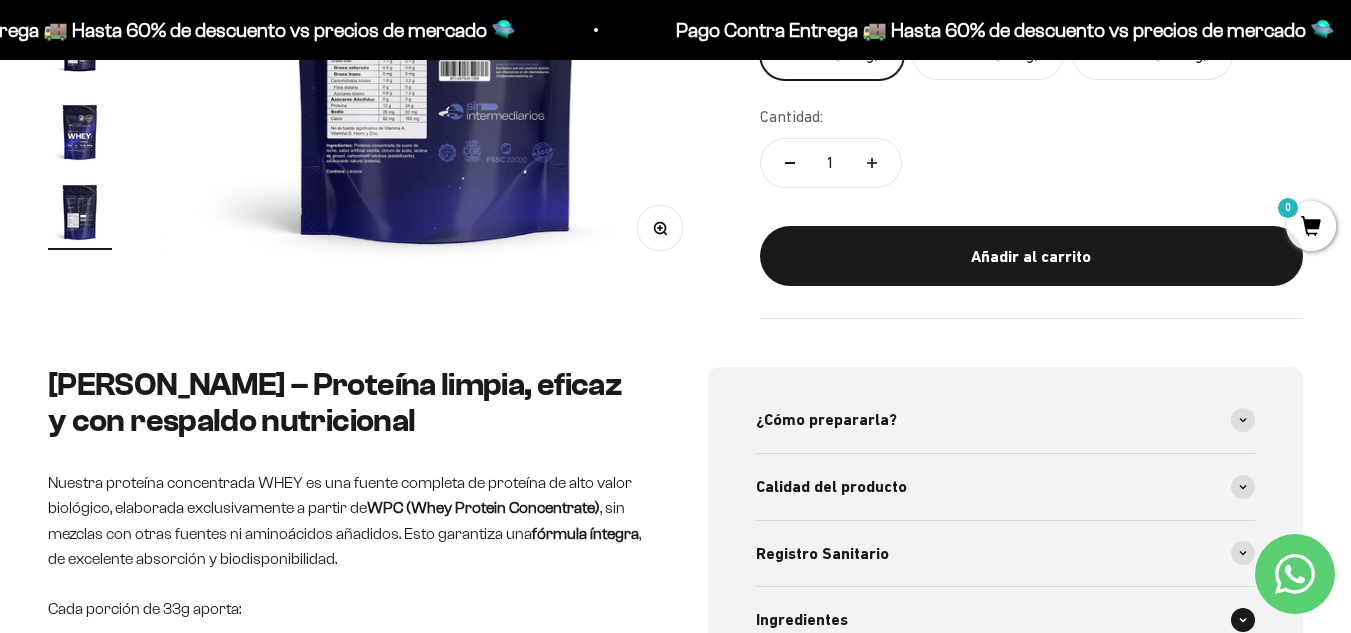 click on "Ingredientes" at bounding box center [1006, 620] 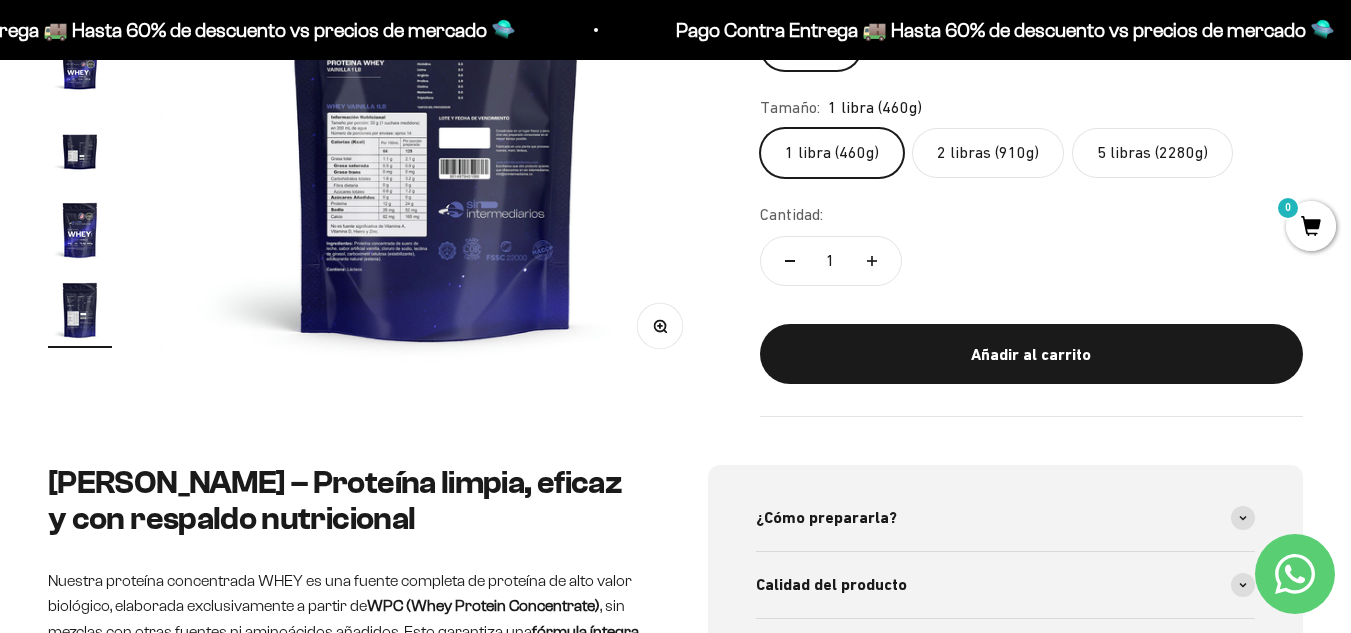 scroll, scrollTop: 0, scrollLeft: 0, axis: both 